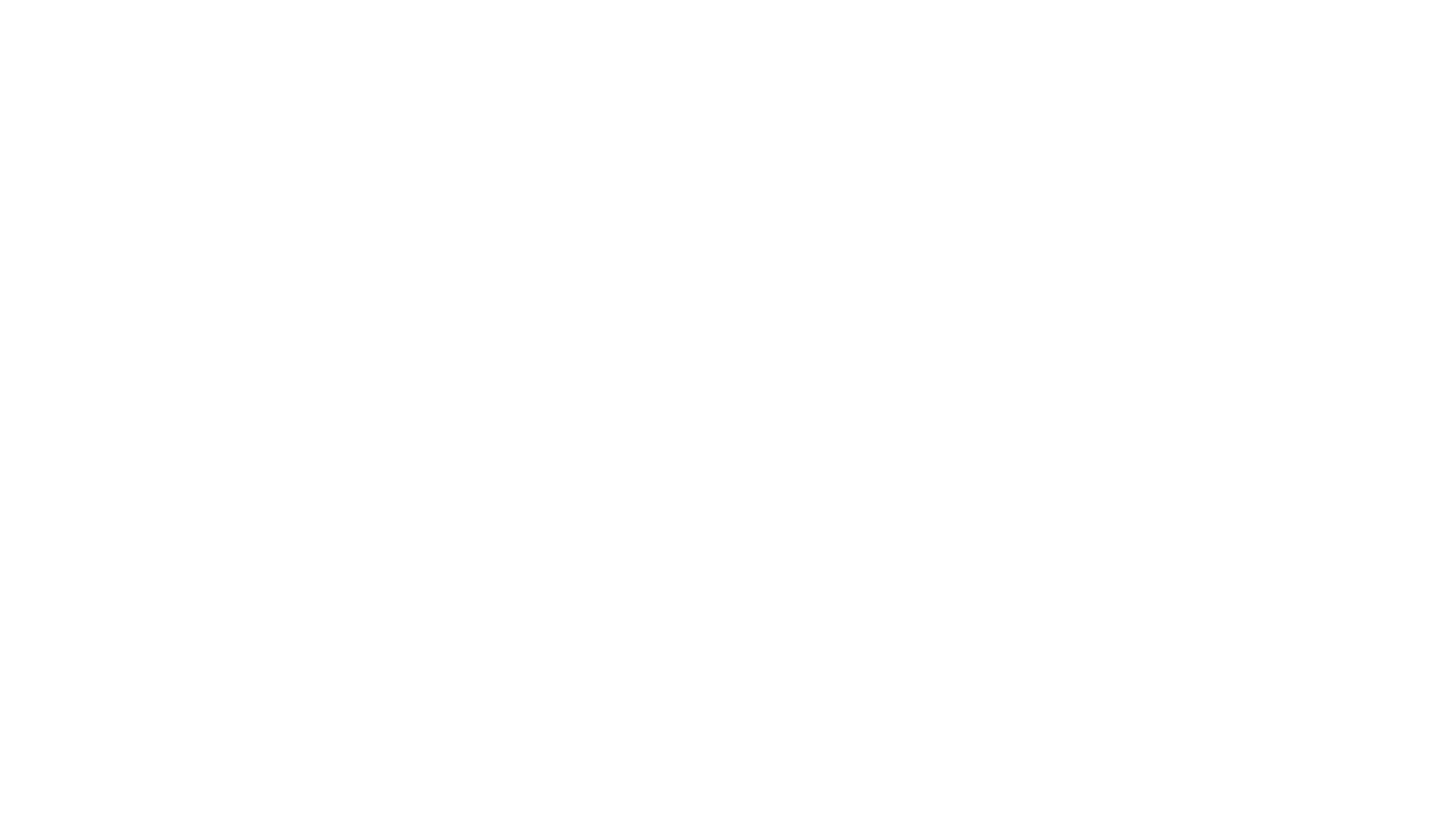 scroll, scrollTop: 0, scrollLeft: 0, axis: both 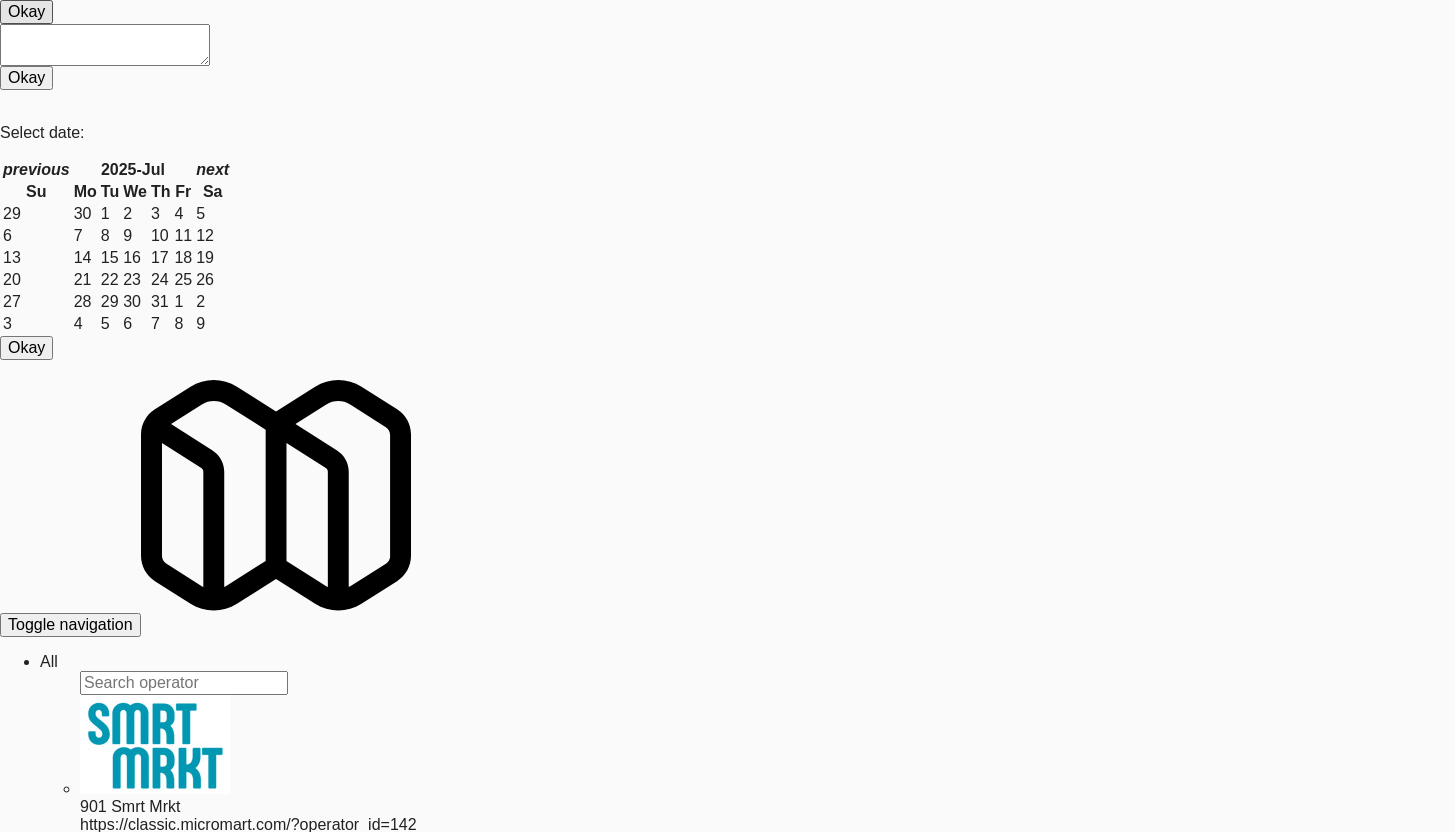 click on "Production" at bounding box center [49, 661] 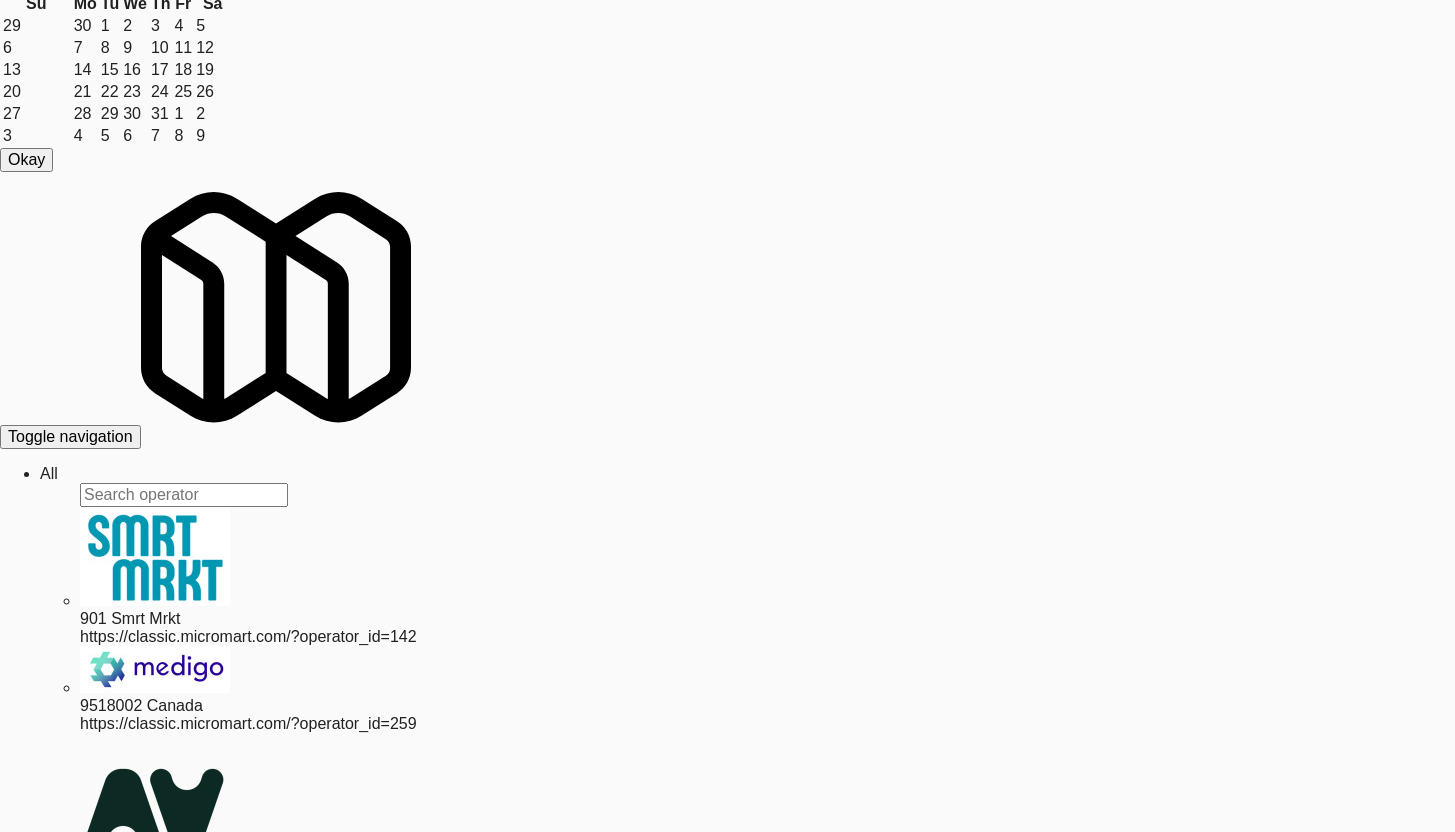 scroll, scrollTop: 0, scrollLeft: 0, axis: both 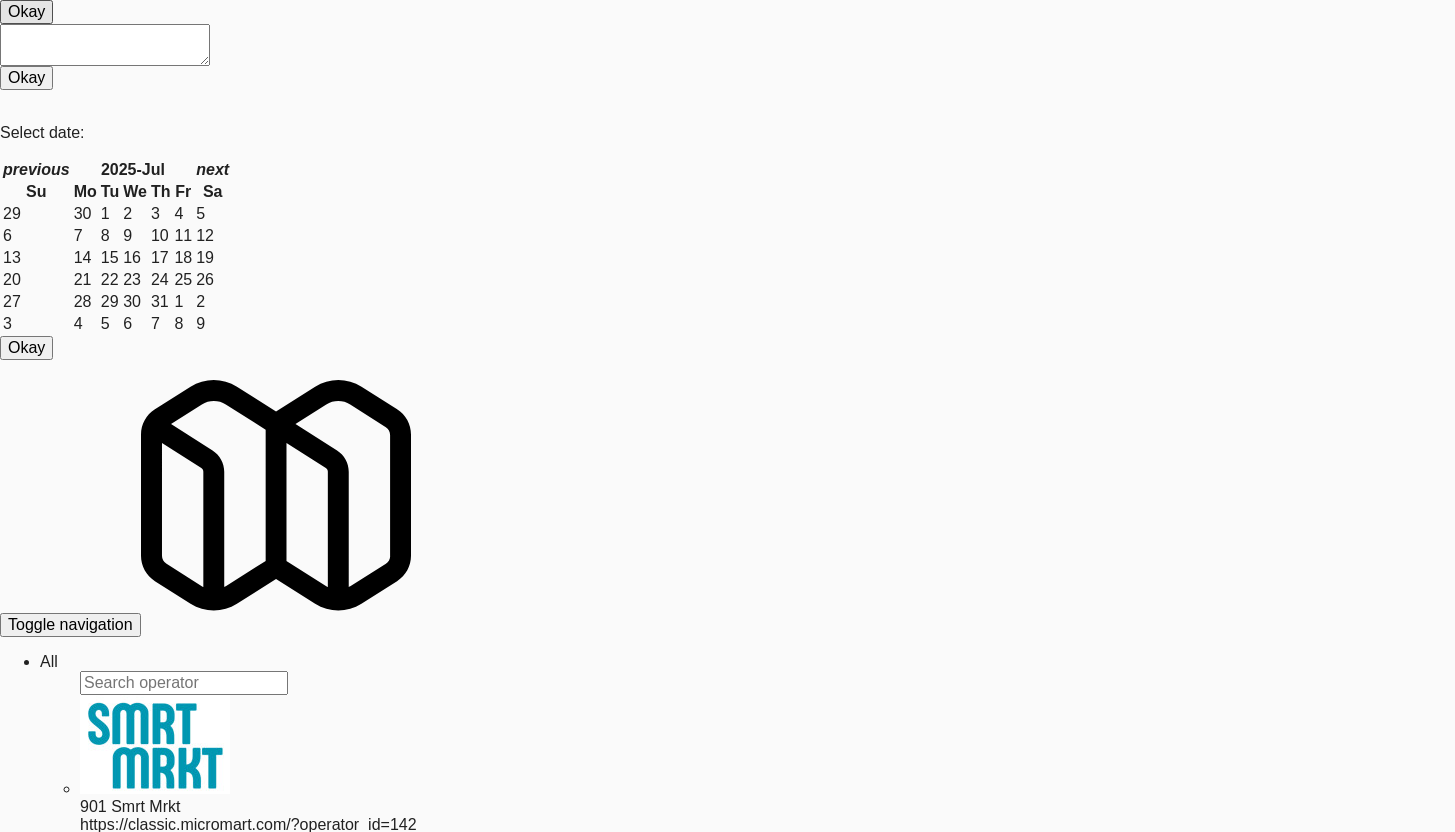 click on "Container 3 - Sandwich version: 1 [ORGANIZATION]" at bounding box center (747, 30834) 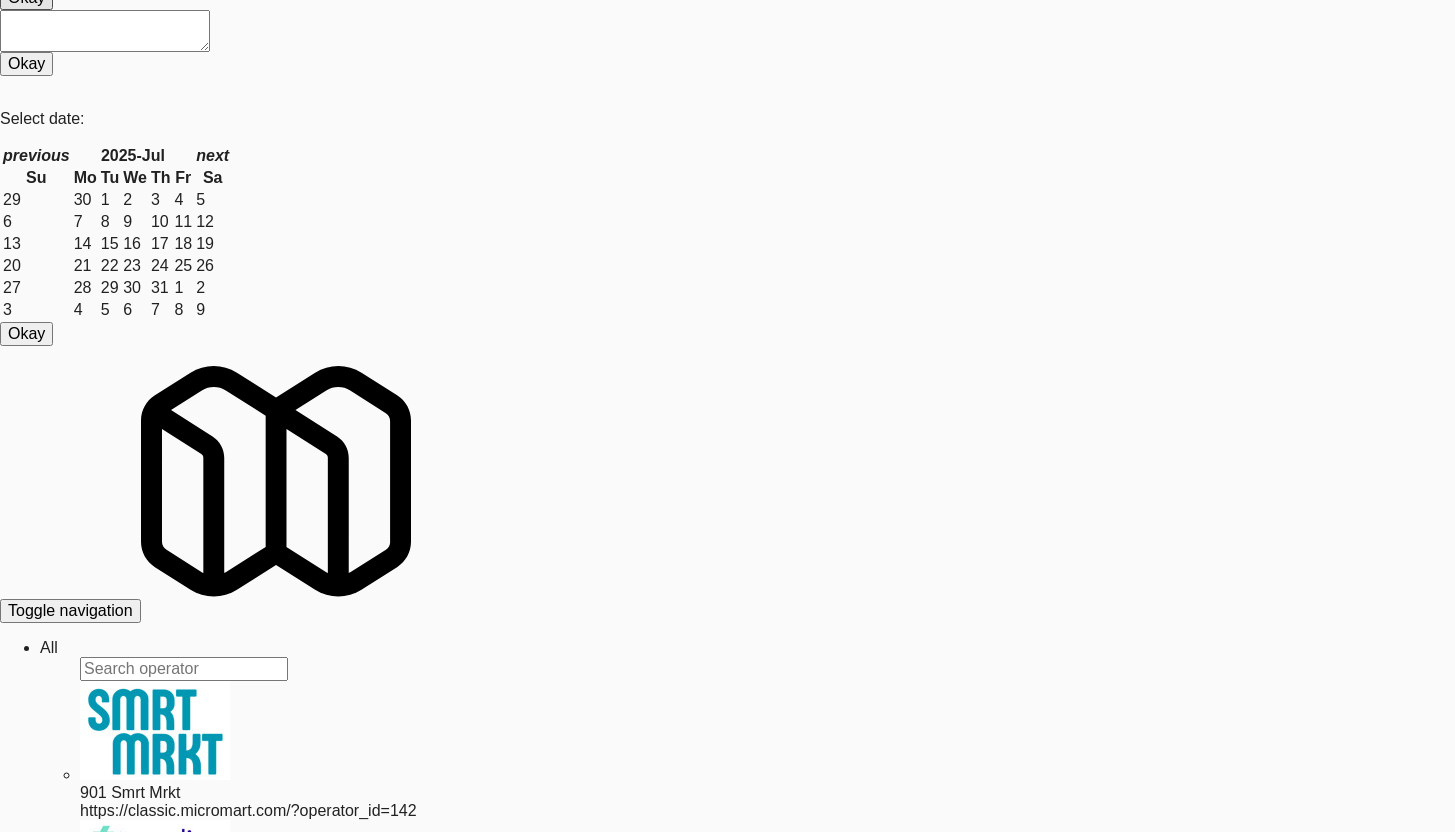 scroll, scrollTop: 0, scrollLeft: 0, axis: both 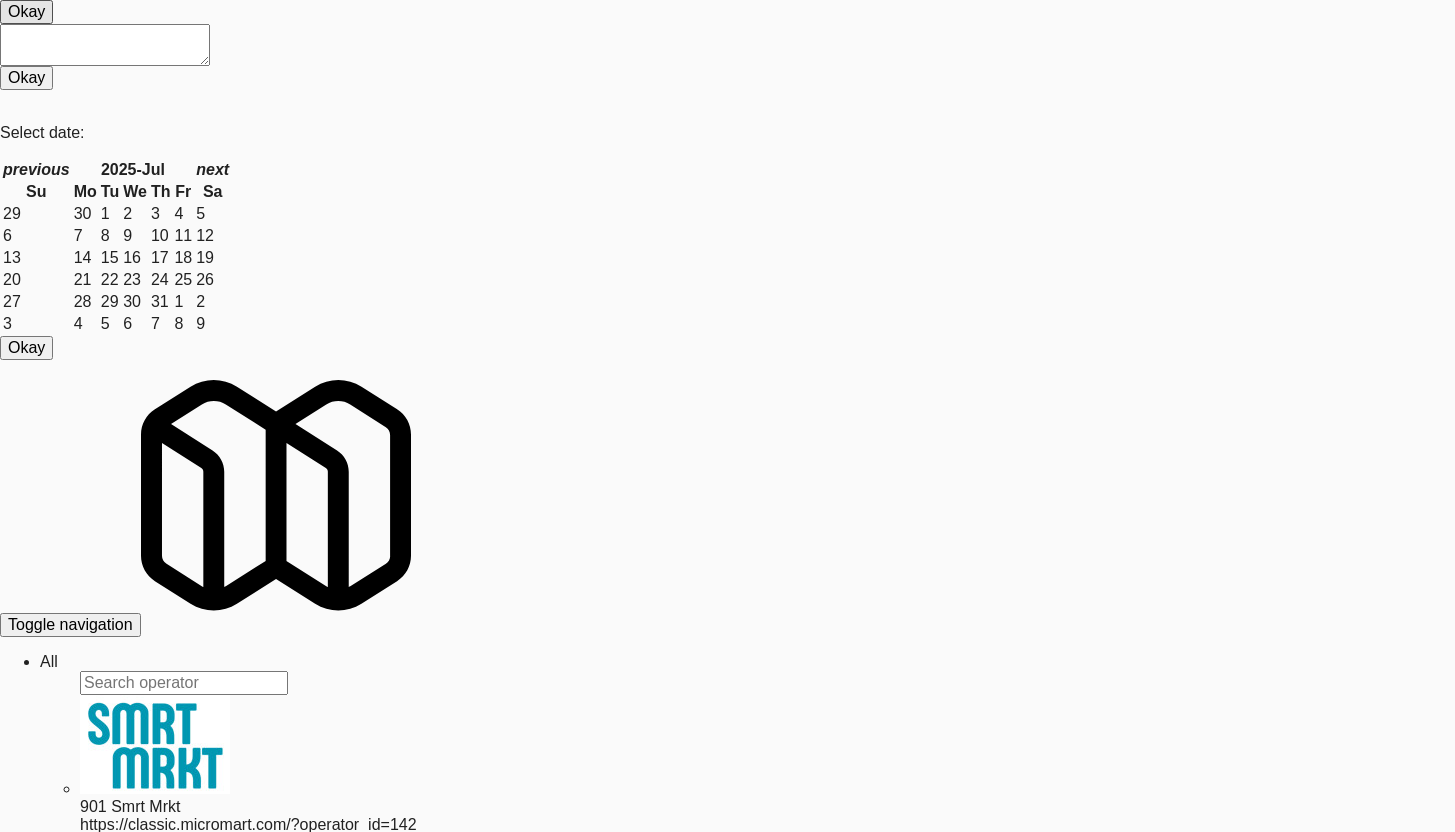 click at bounding box center [0, 30767] 